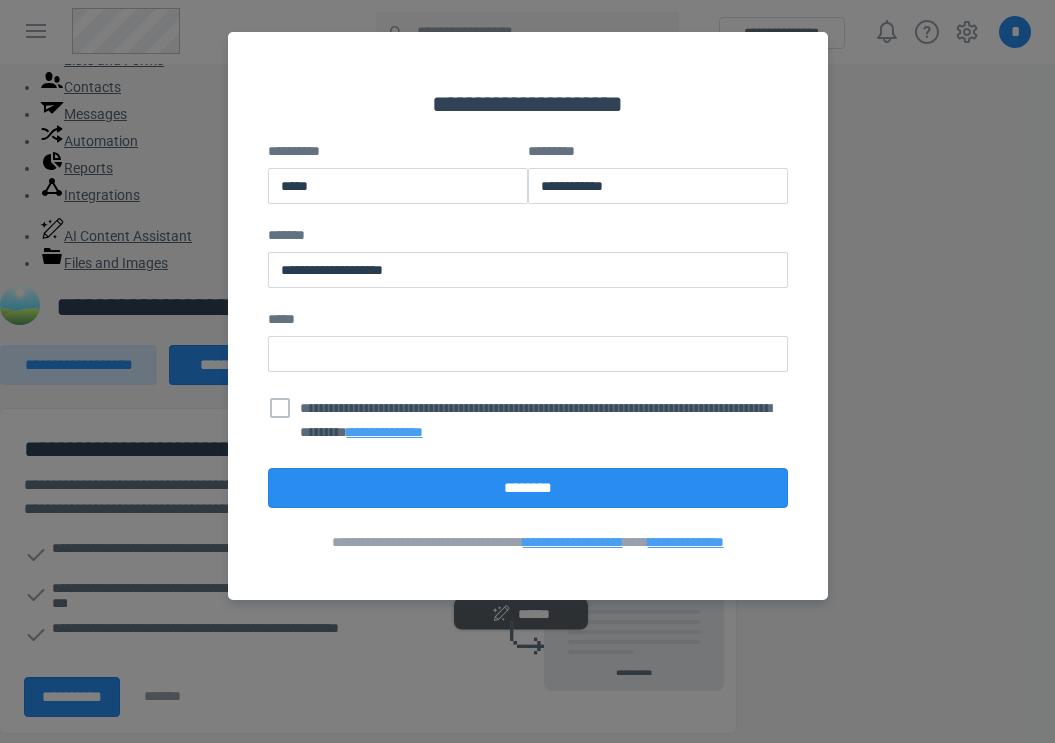 scroll, scrollTop: 0, scrollLeft: 0, axis: both 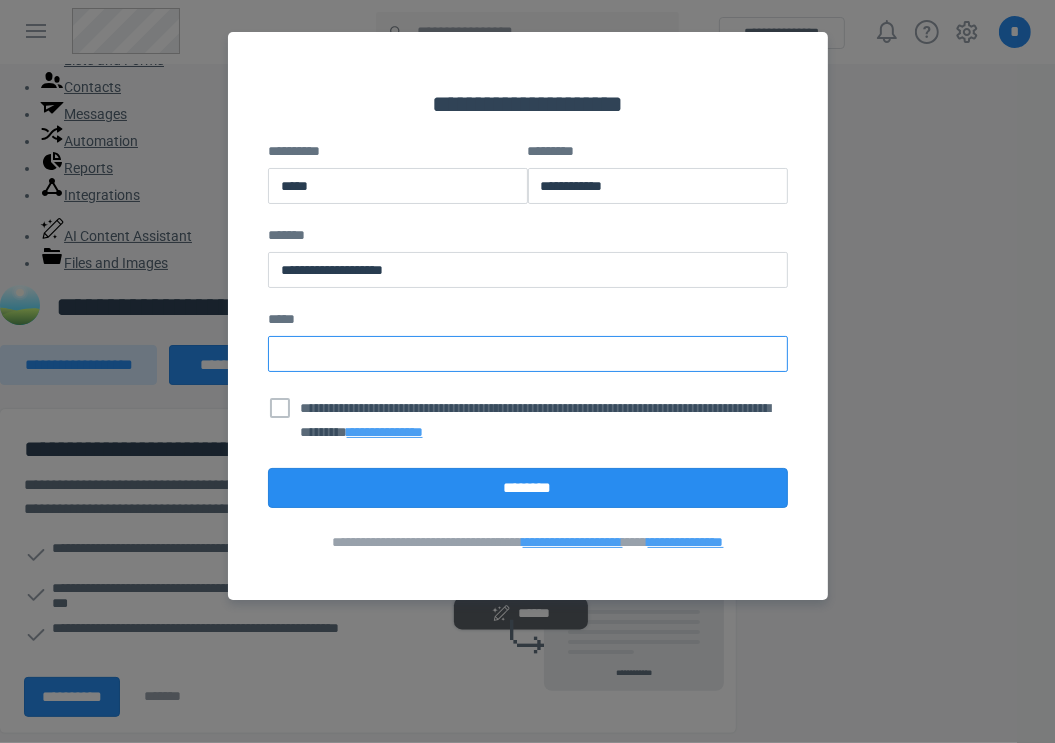 click at bounding box center (528, 354) 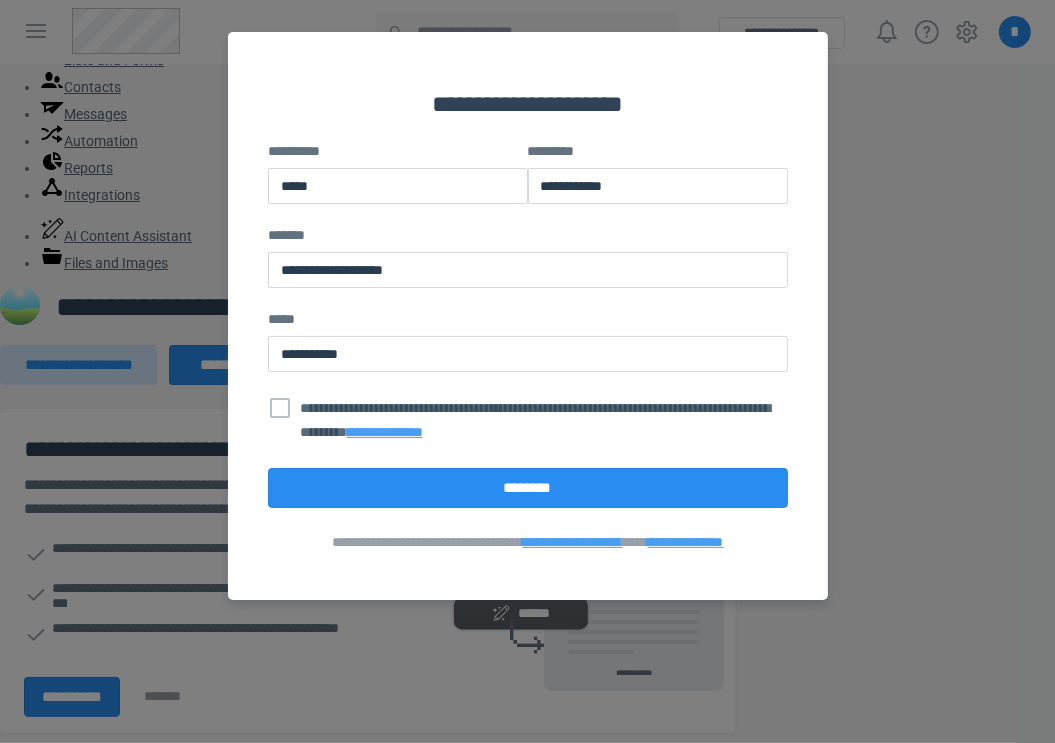 click on "**********" at bounding box center [528, 348] 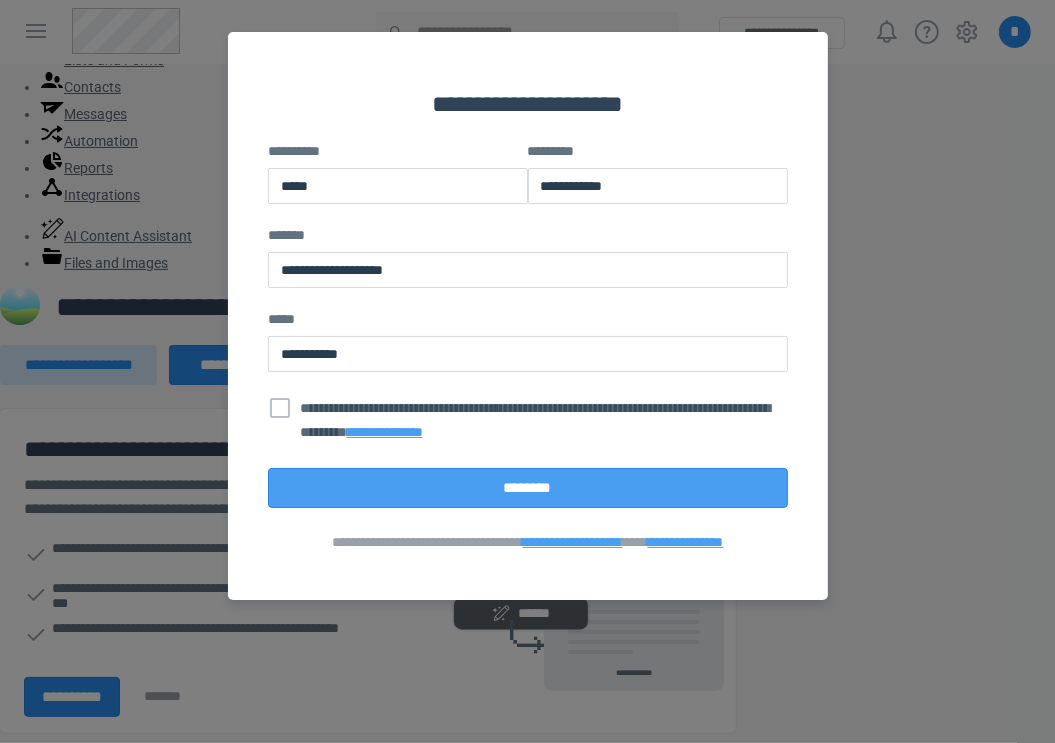 click on "********" at bounding box center [528, 488] 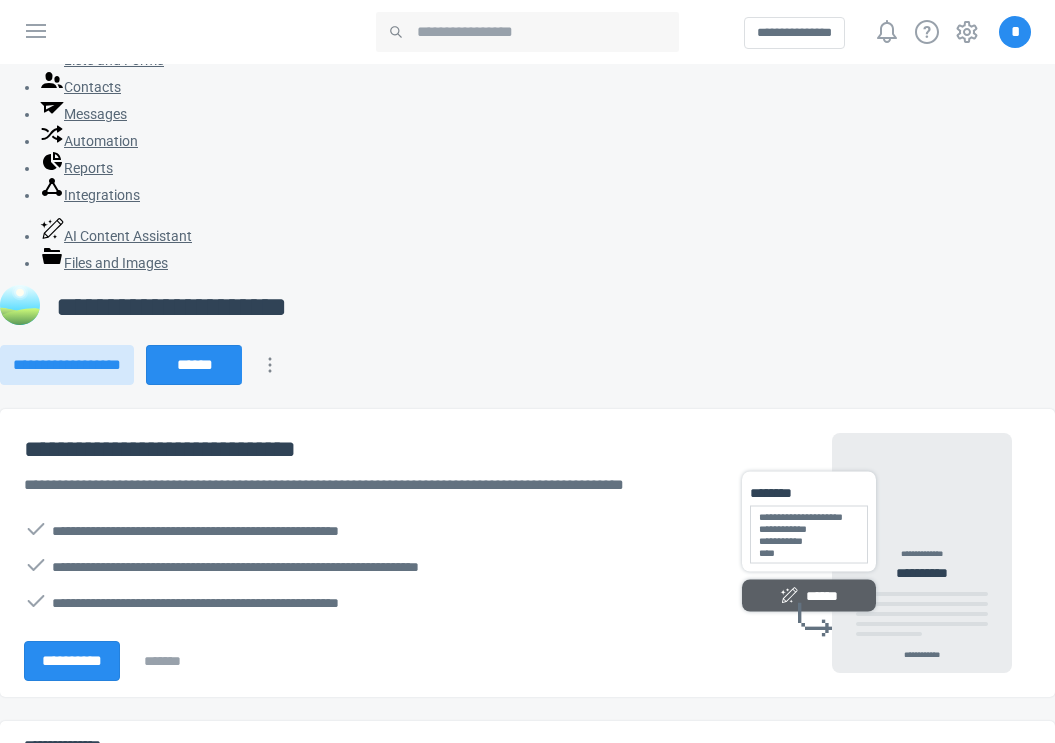 scroll, scrollTop: 0, scrollLeft: 0, axis: both 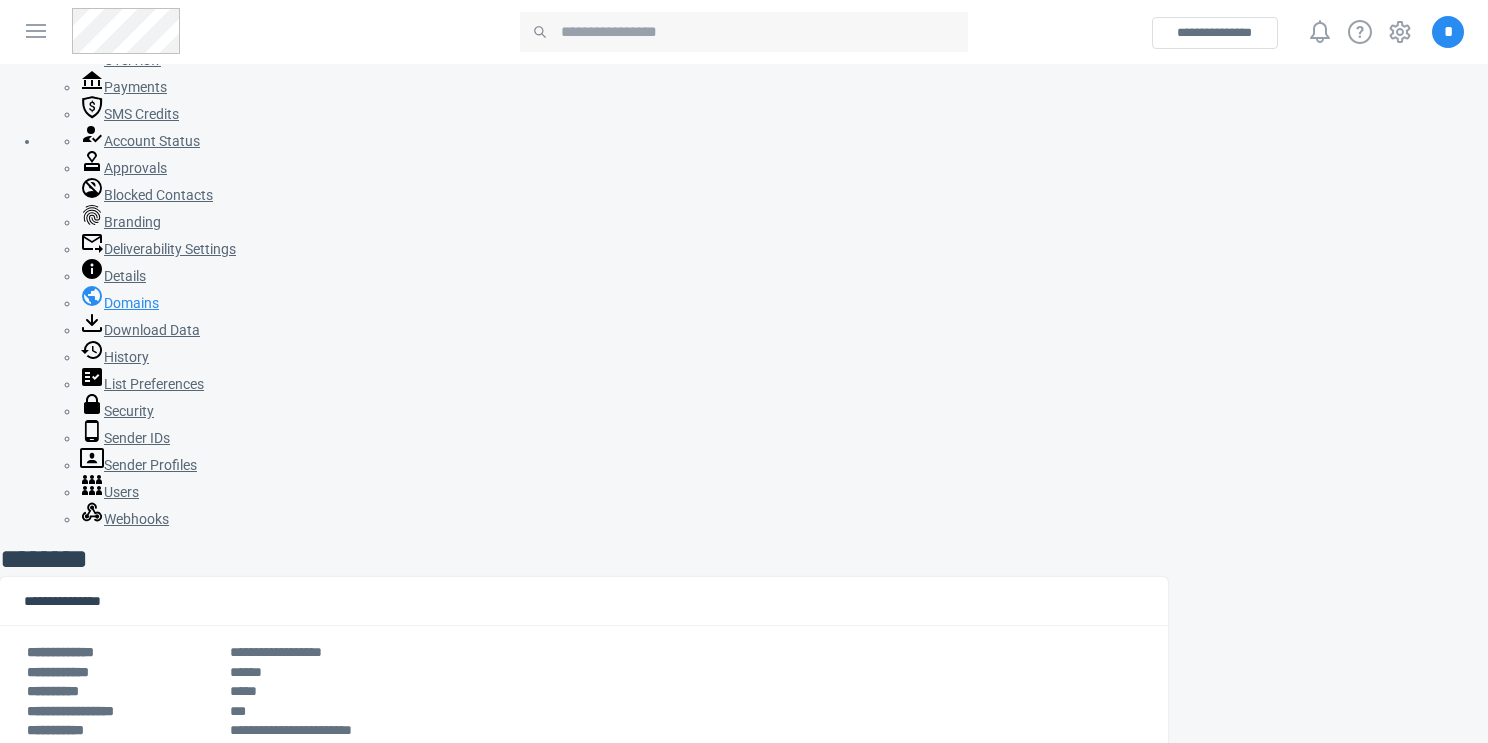 click on "Domains" at bounding box center [119, 303] 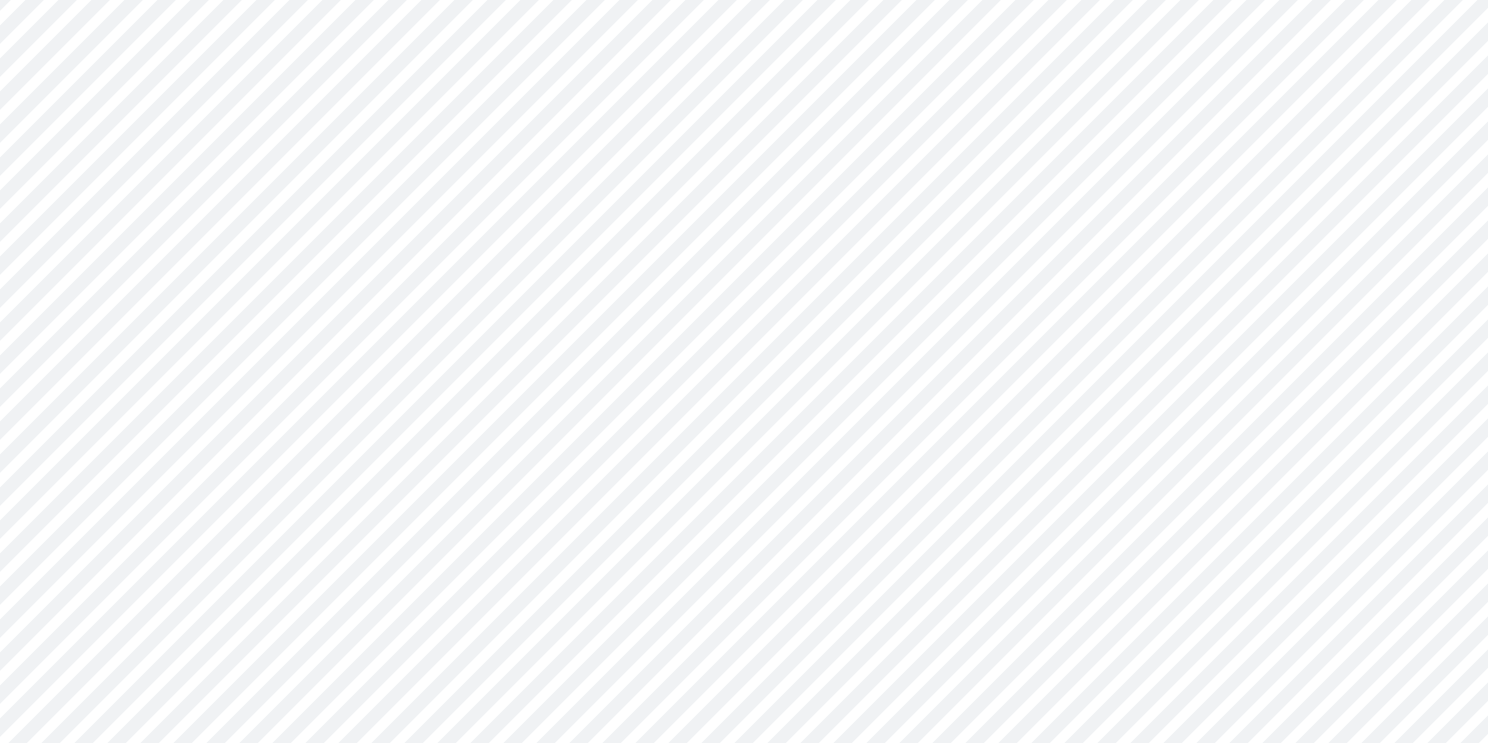 scroll, scrollTop: 156, scrollLeft: 0, axis: vertical 